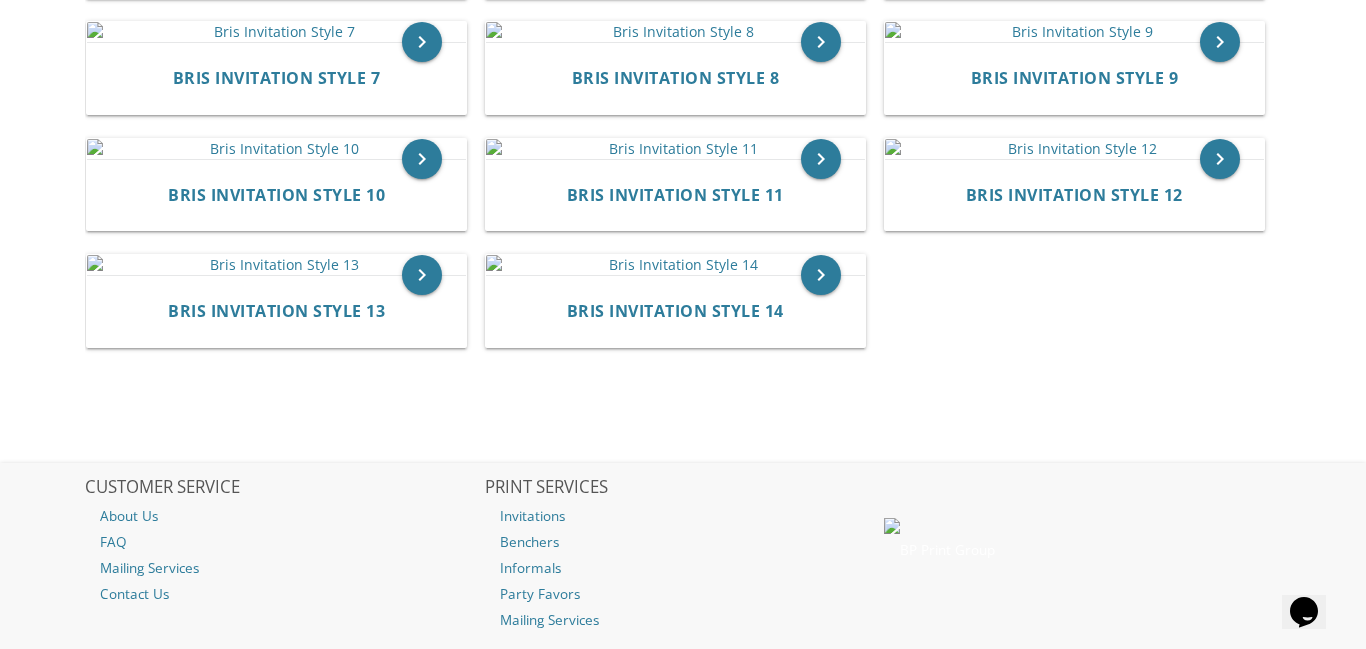scroll, scrollTop: 1041, scrollLeft: 0, axis: vertical 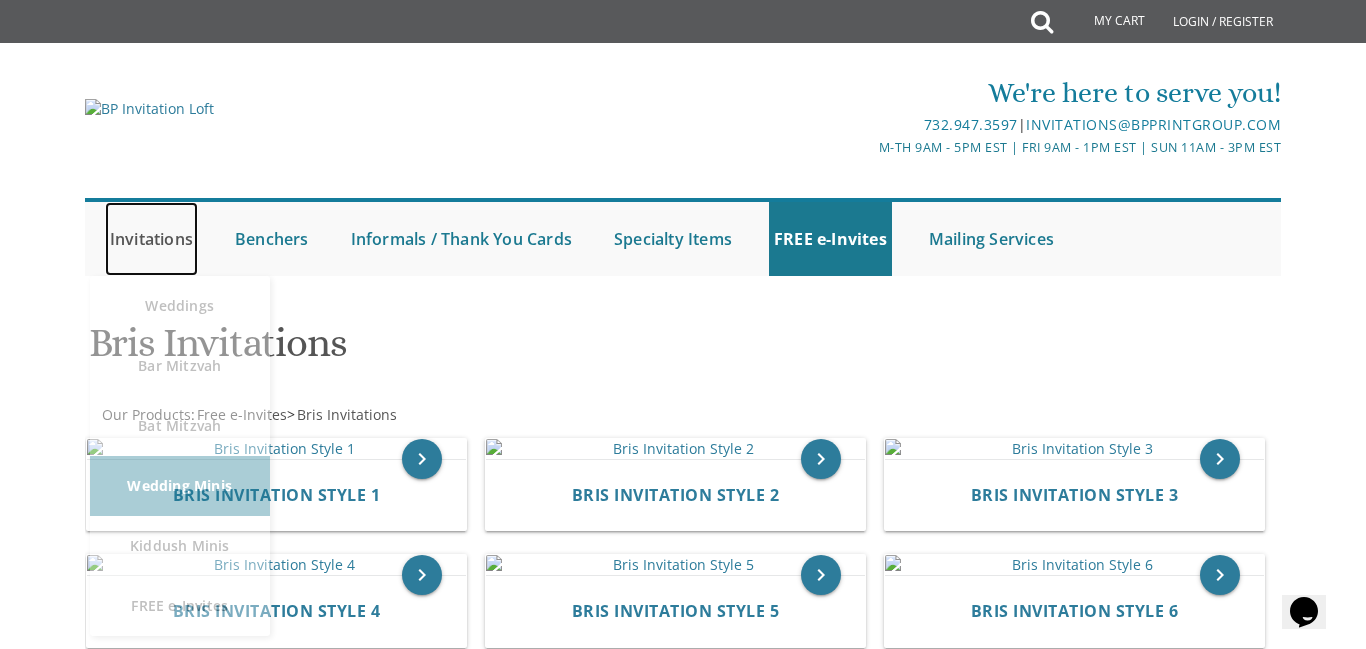 click on "Invitations" at bounding box center (151, 239) 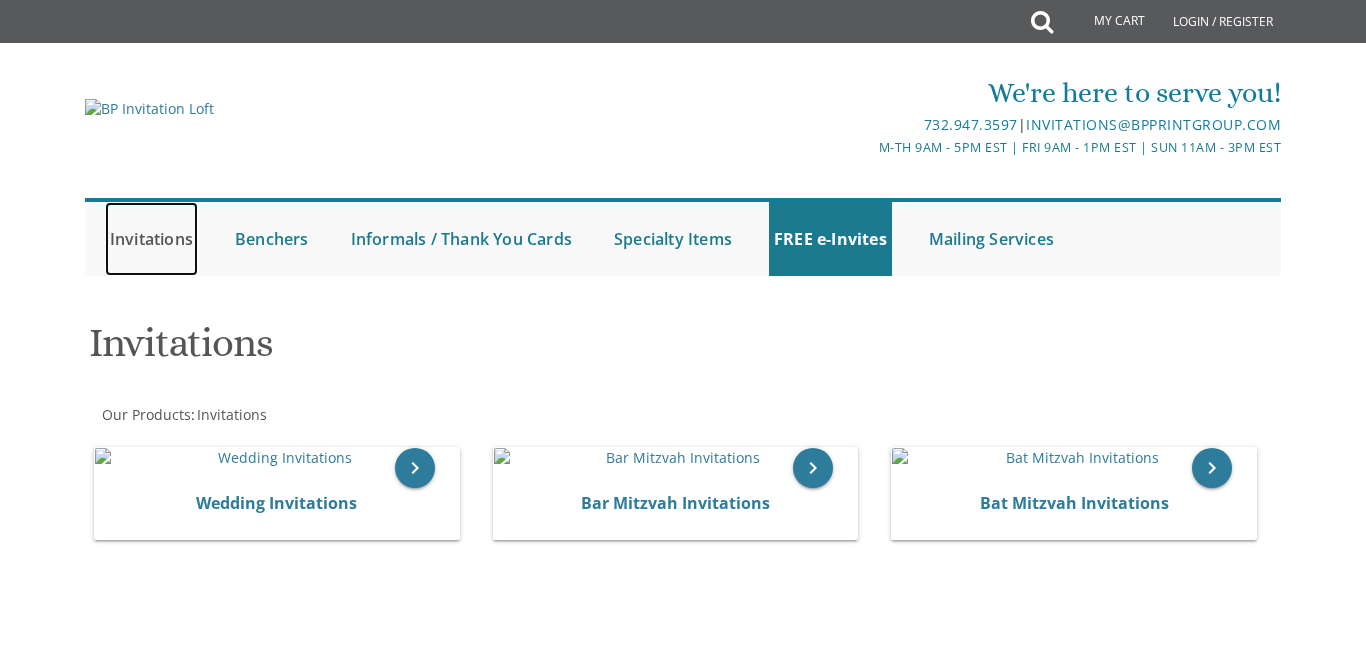 click on "Invitations" at bounding box center [151, 239] 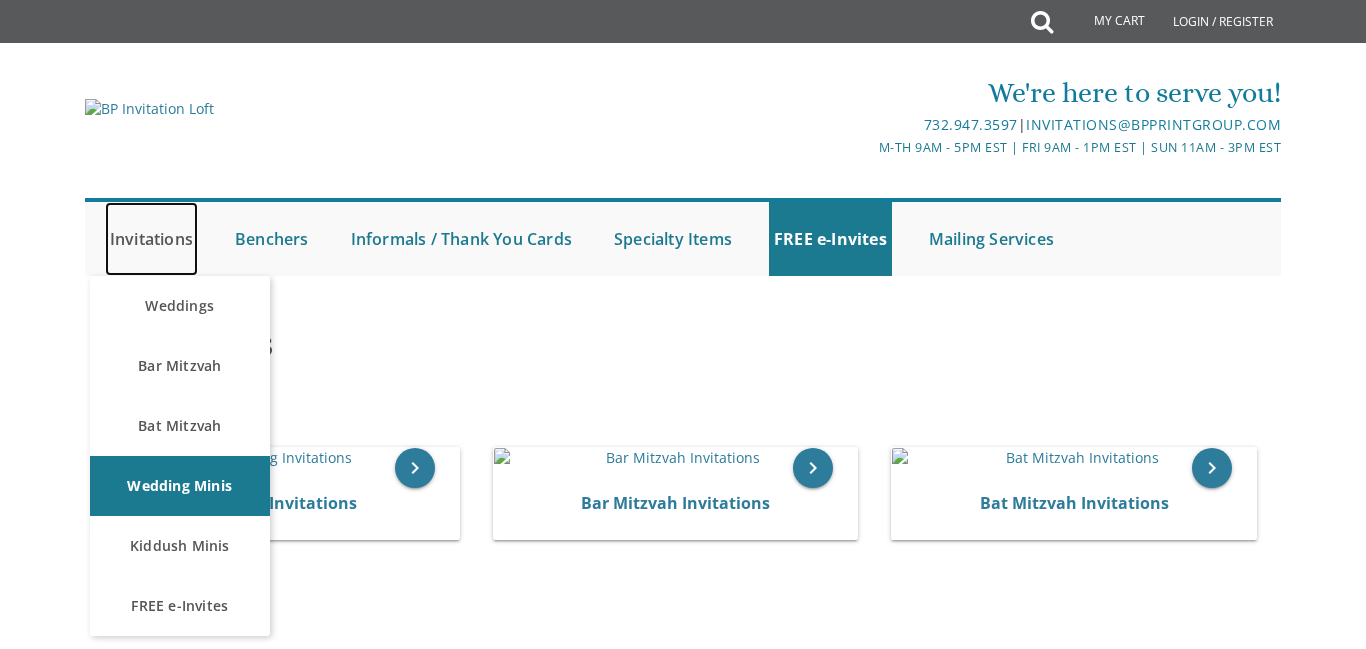 scroll, scrollTop: 14, scrollLeft: 0, axis: vertical 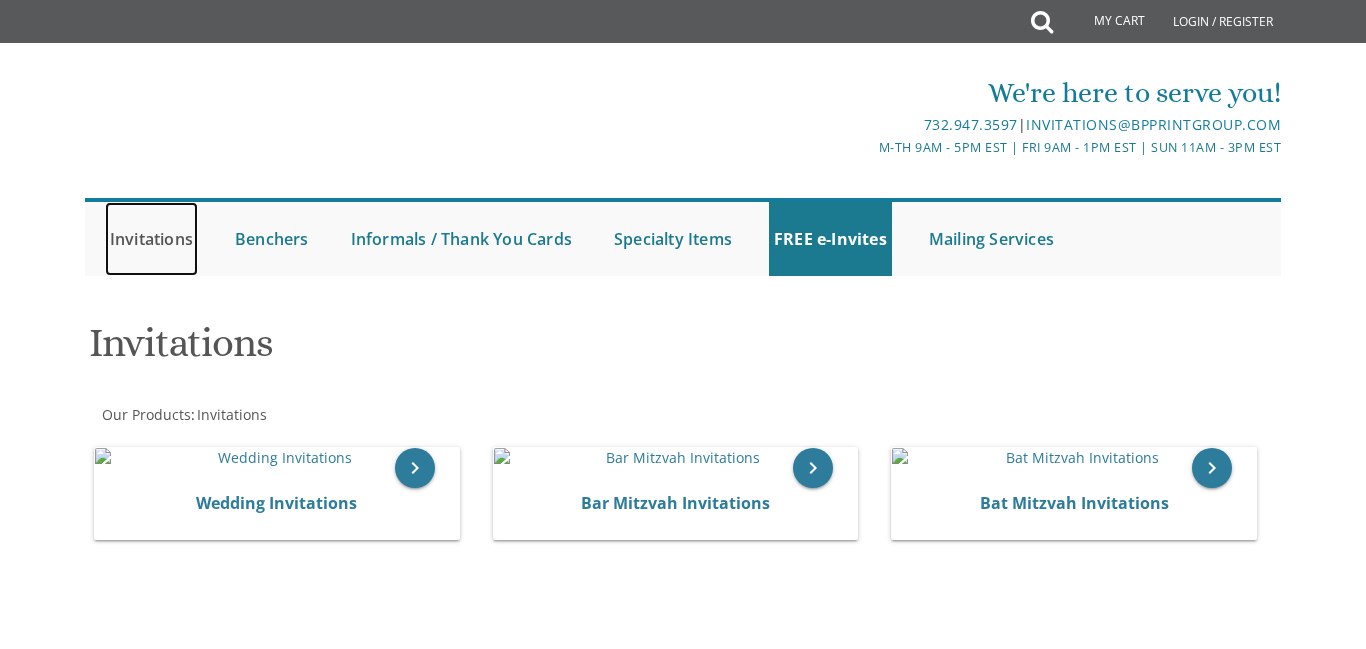 click on "Invitations" at bounding box center [151, 239] 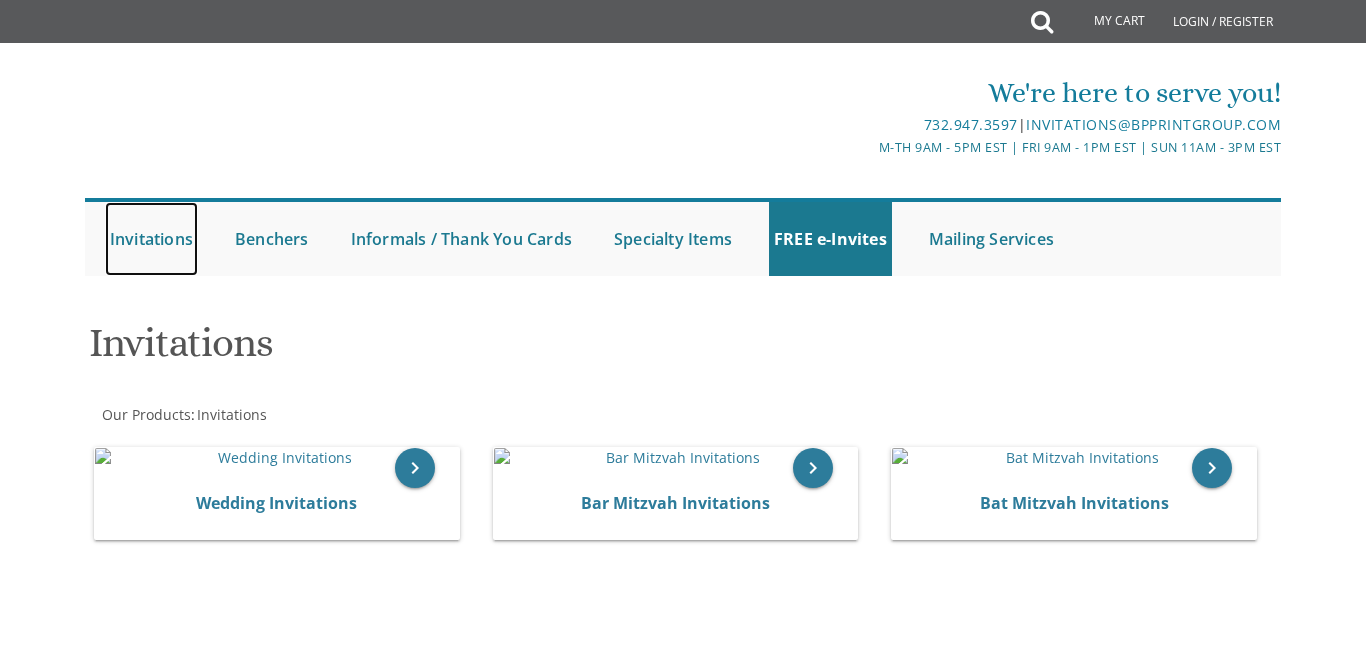 click on "Invitations" at bounding box center (151, 239) 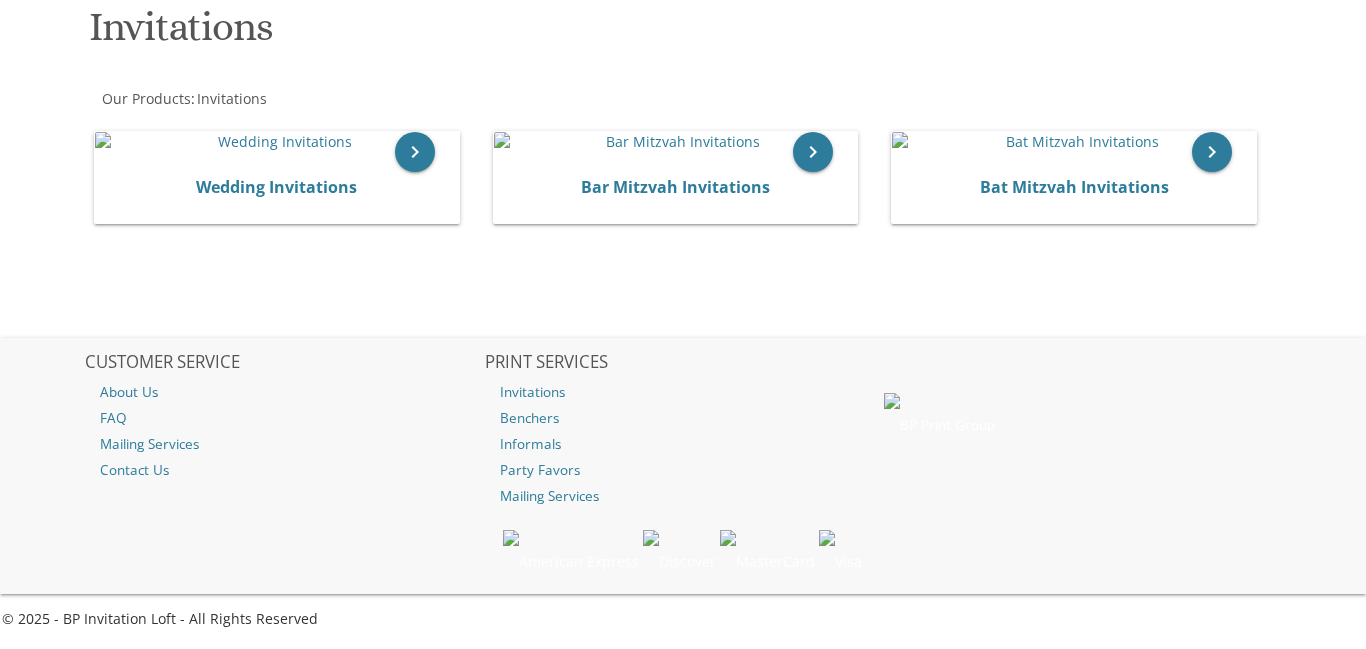scroll, scrollTop: 388, scrollLeft: 0, axis: vertical 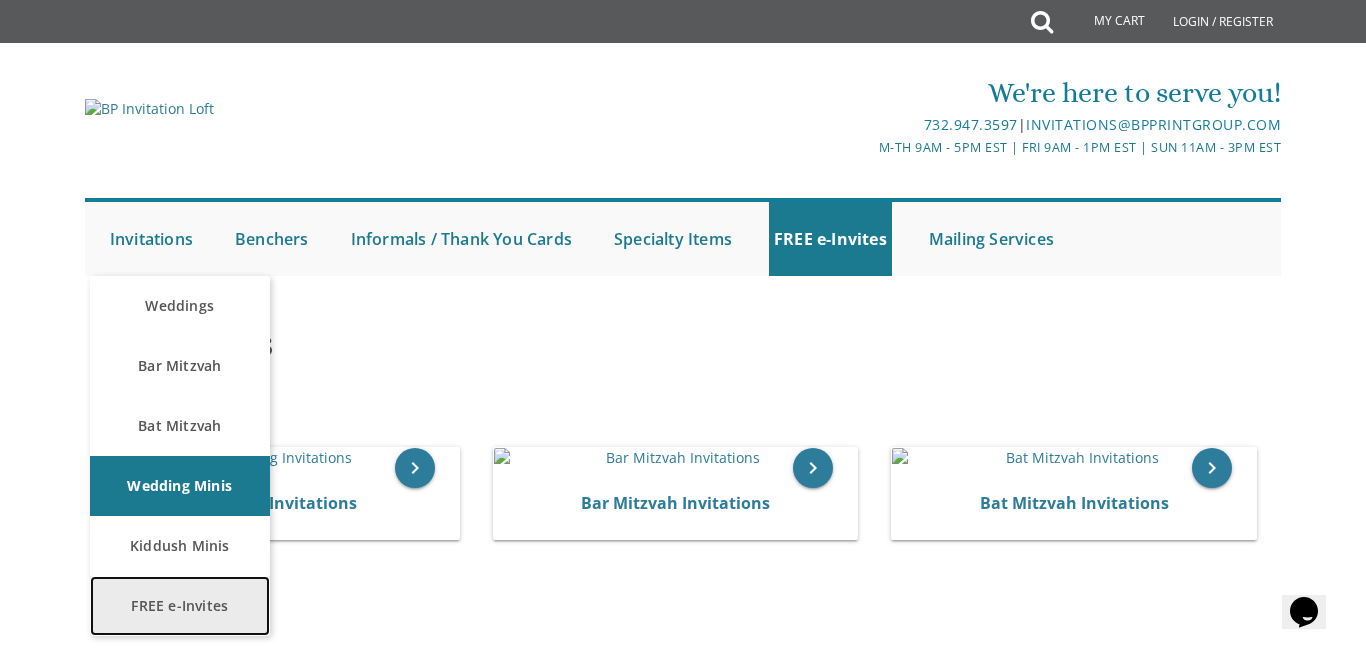 click on "FREE e-Invites" at bounding box center (180, 606) 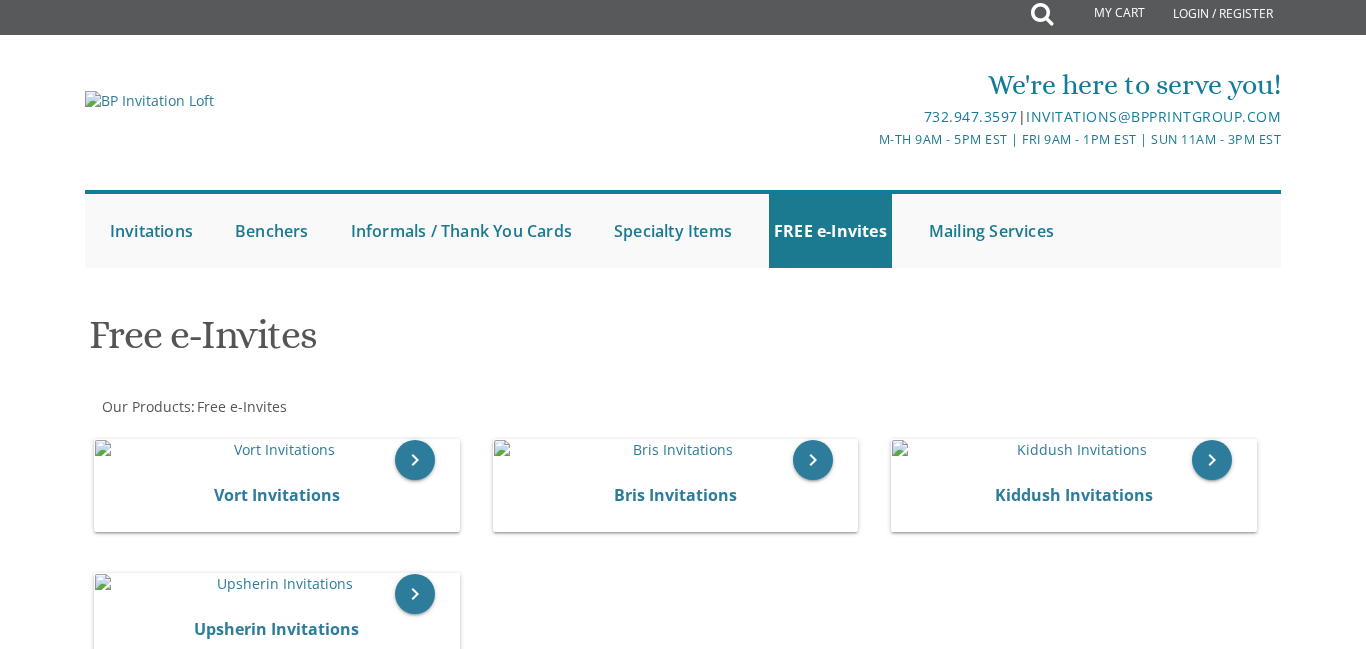 scroll, scrollTop: 549, scrollLeft: 0, axis: vertical 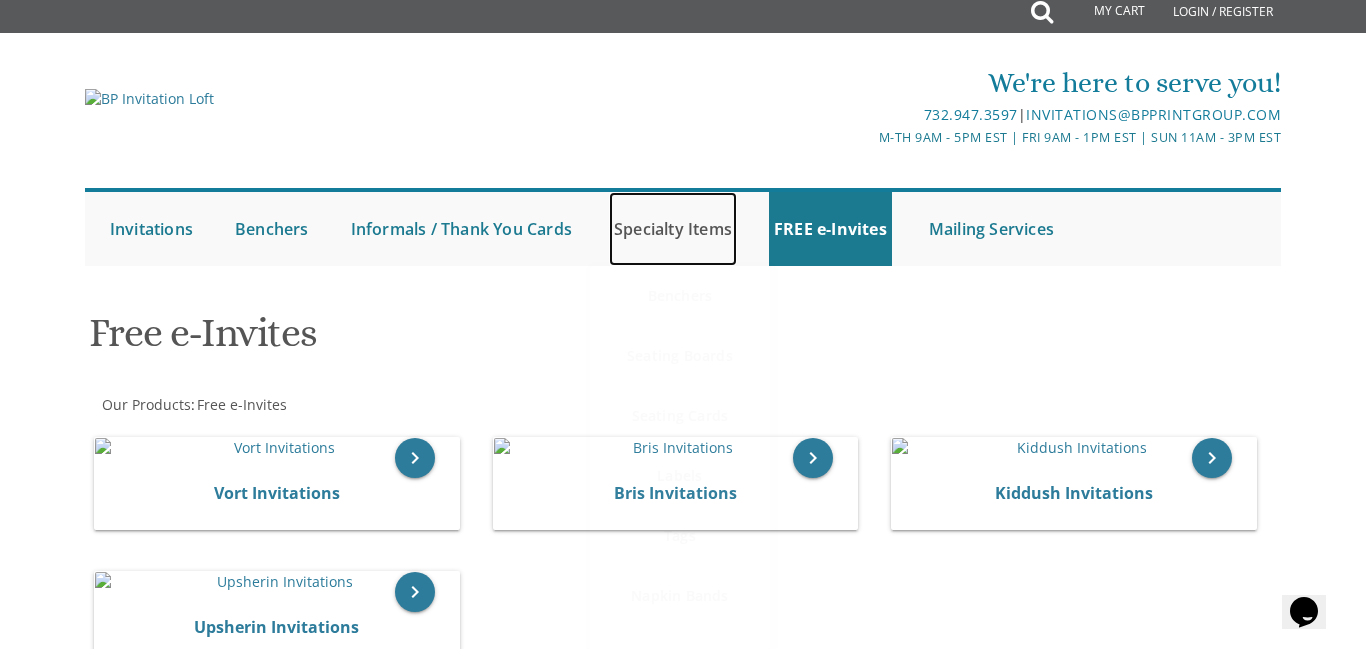 click on "Specialty Items" at bounding box center [673, 229] 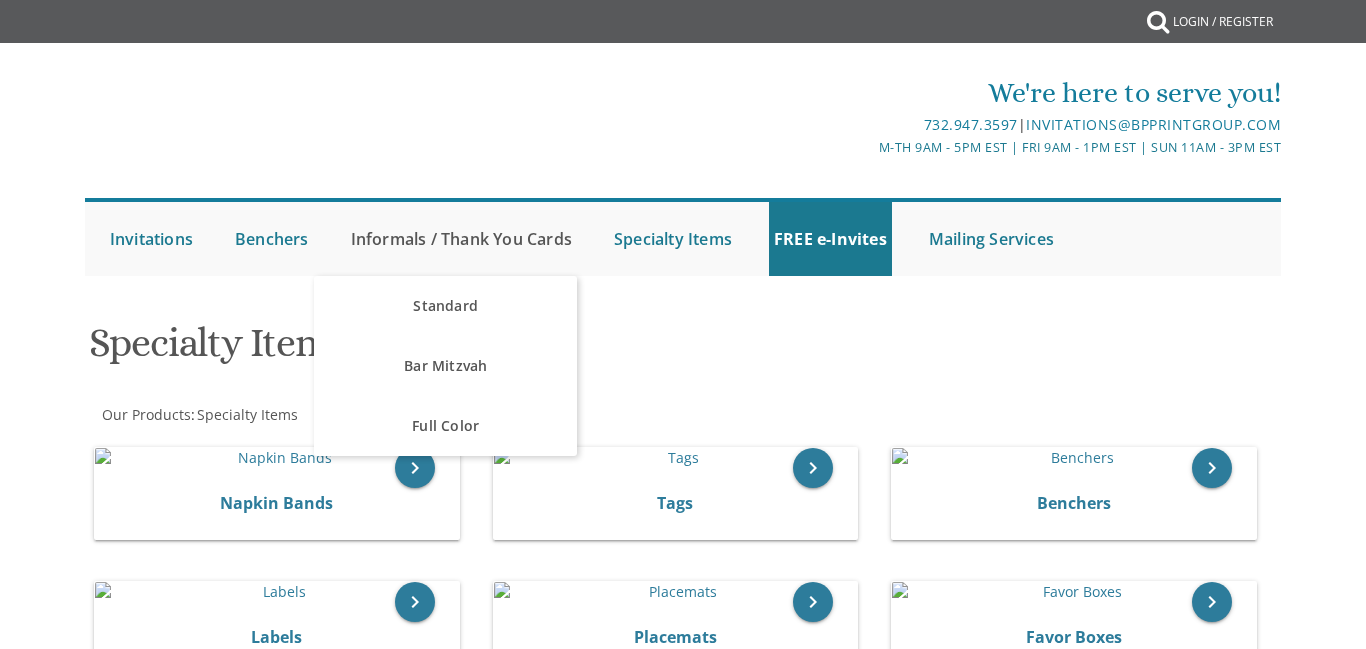 scroll, scrollTop: 0, scrollLeft: 0, axis: both 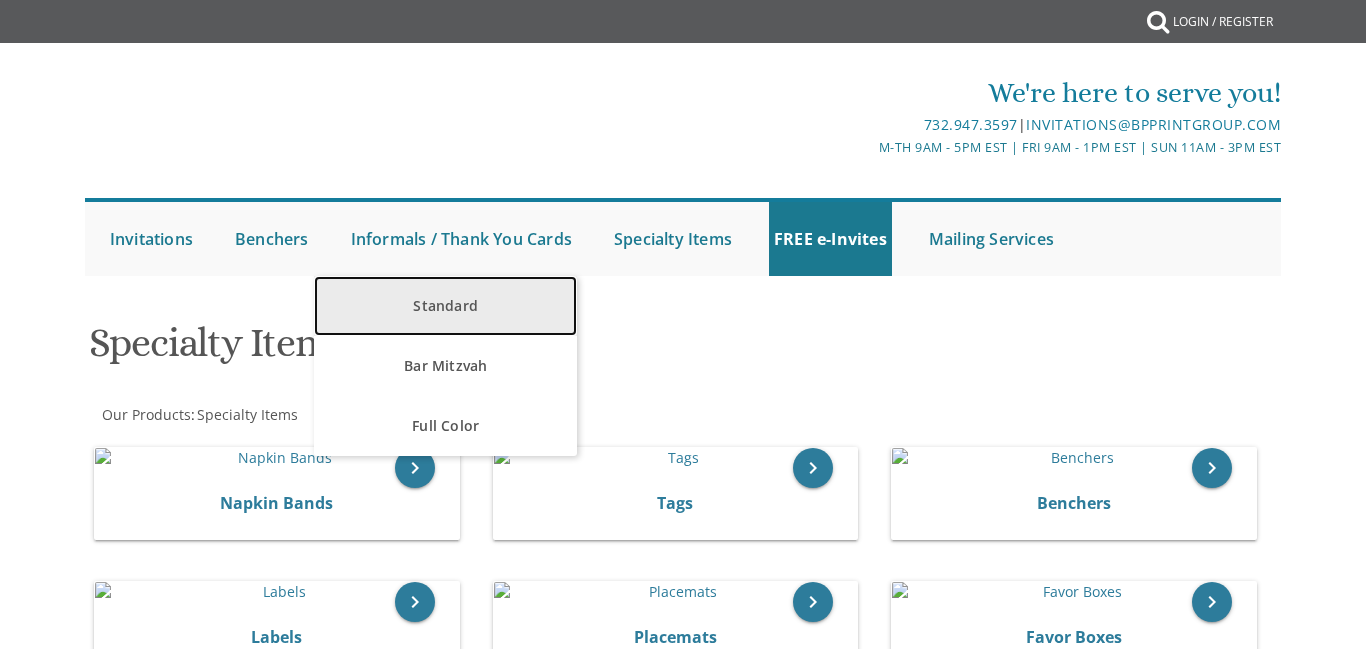 click on "Standard" at bounding box center [445, 306] 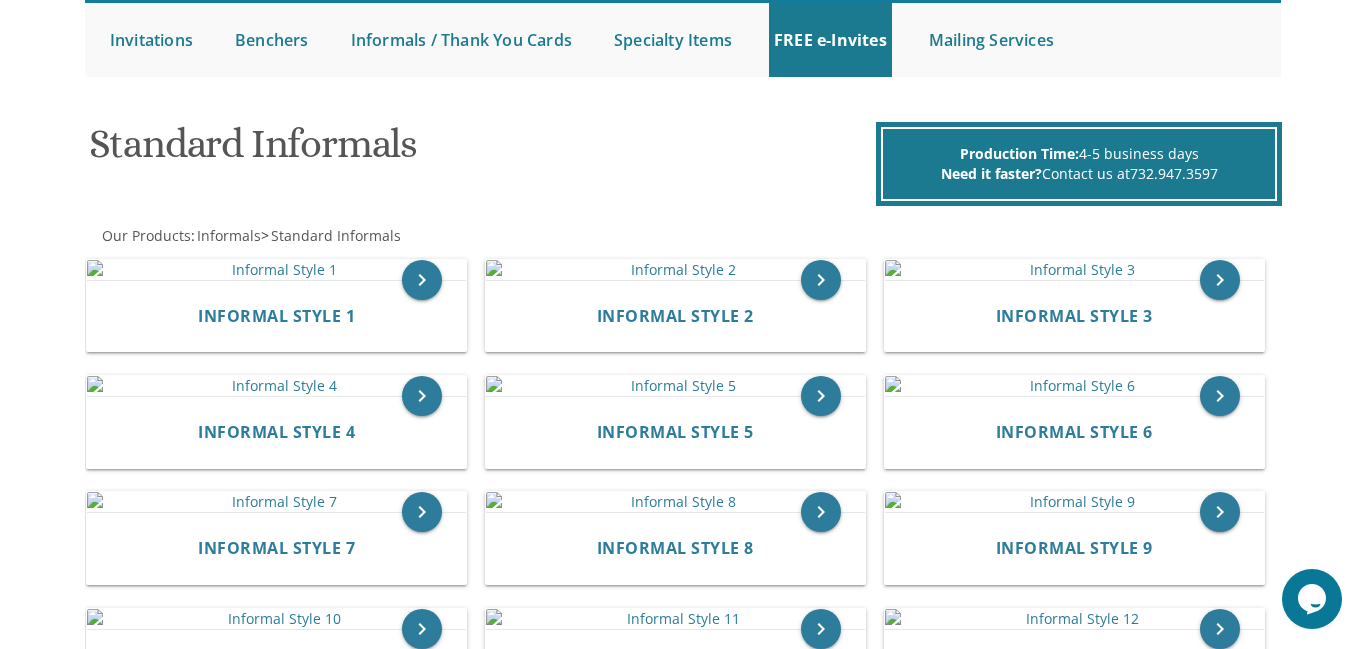 scroll, scrollTop: 558, scrollLeft: 0, axis: vertical 